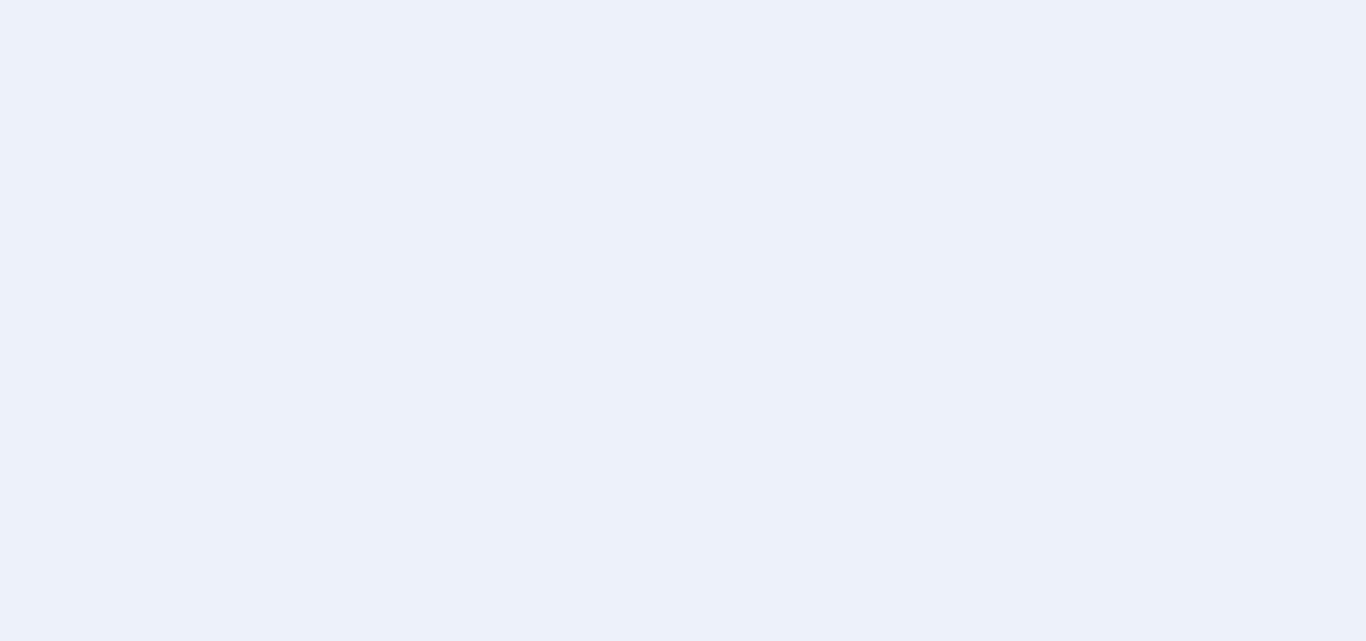 scroll, scrollTop: 0, scrollLeft: 0, axis: both 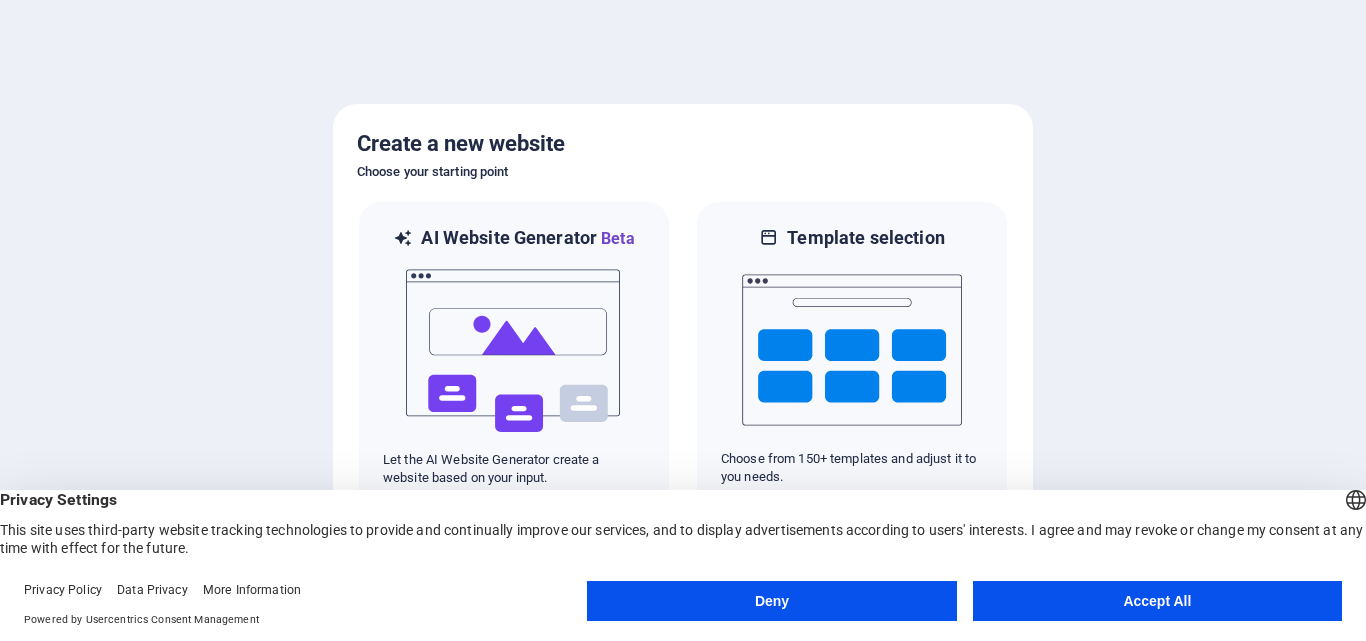 click on "Accept All" at bounding box center (1157, 601) 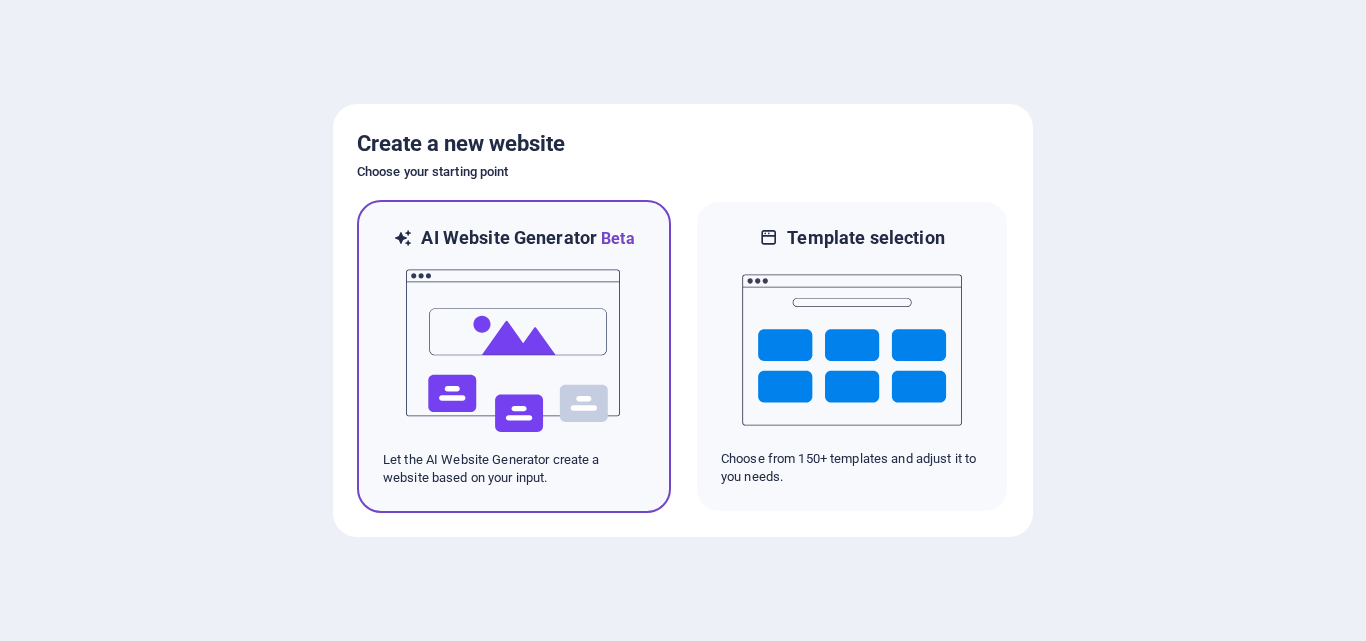 click at bounding box center [514, 351] 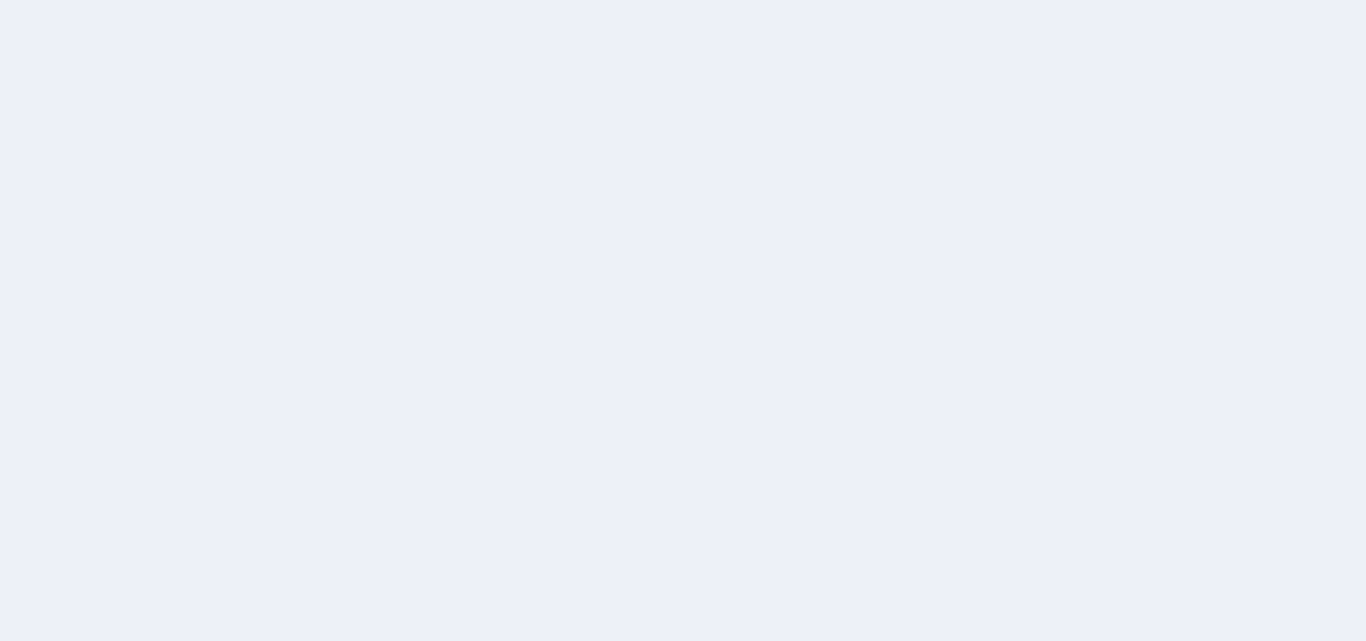 scroll, scrollTop: 0, scrollLeft: 0, axis: both 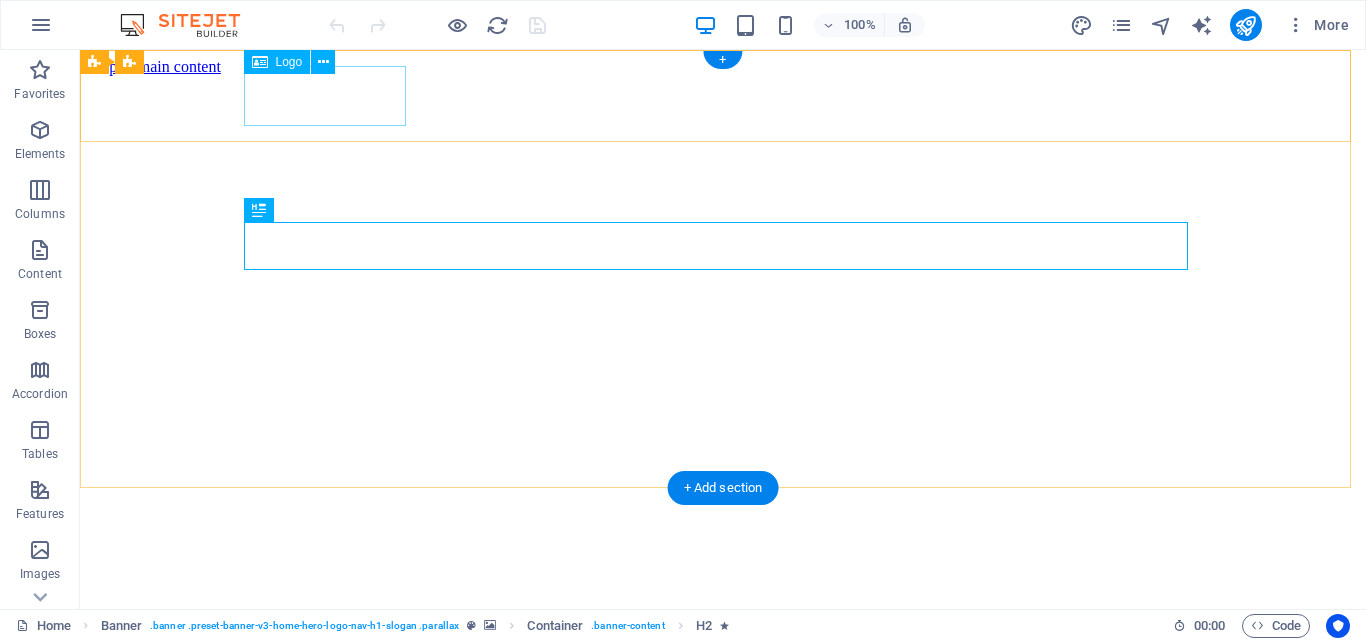 click on "Estudior" at bounding box center [723, 644] 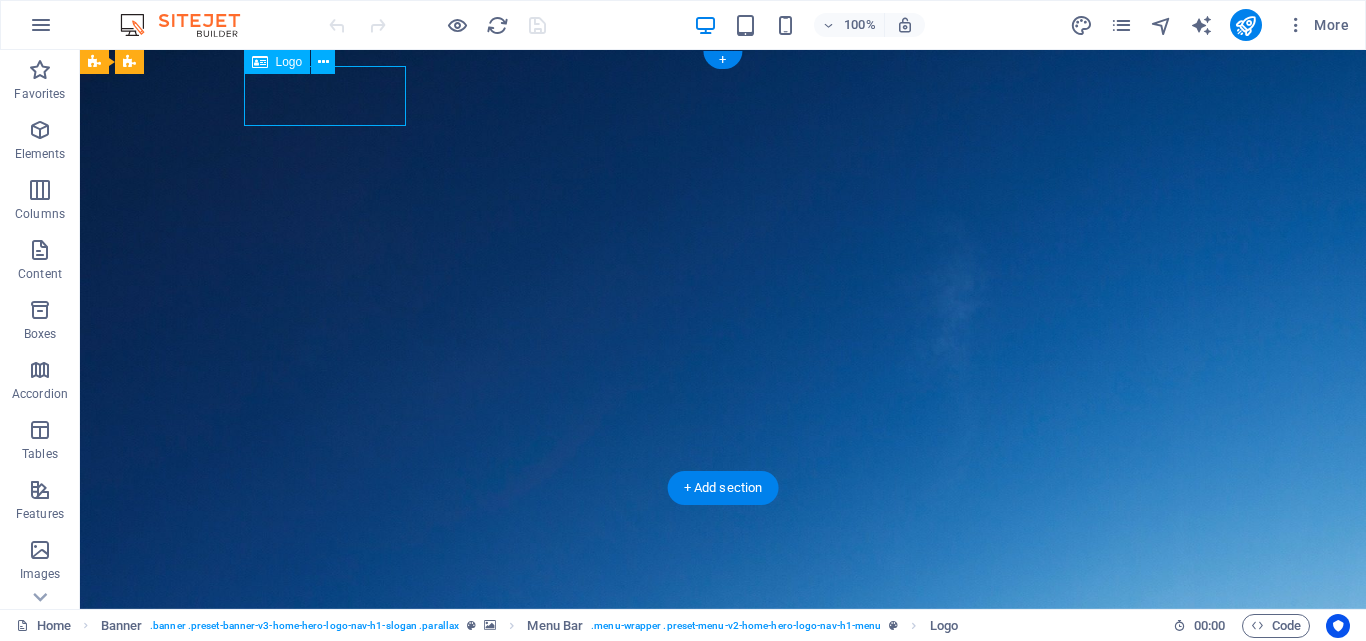 click on "Estudior" at bounding box center (723, 625) 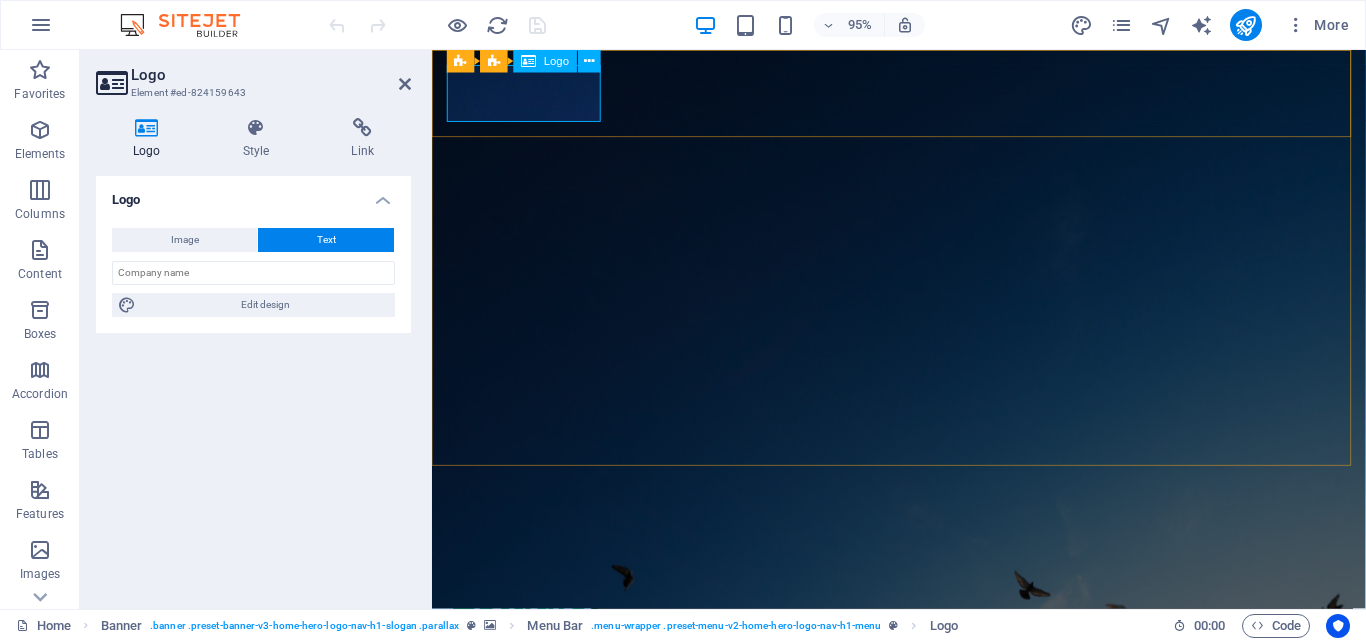 click on "Estudior" at bounding box center (924, 625) 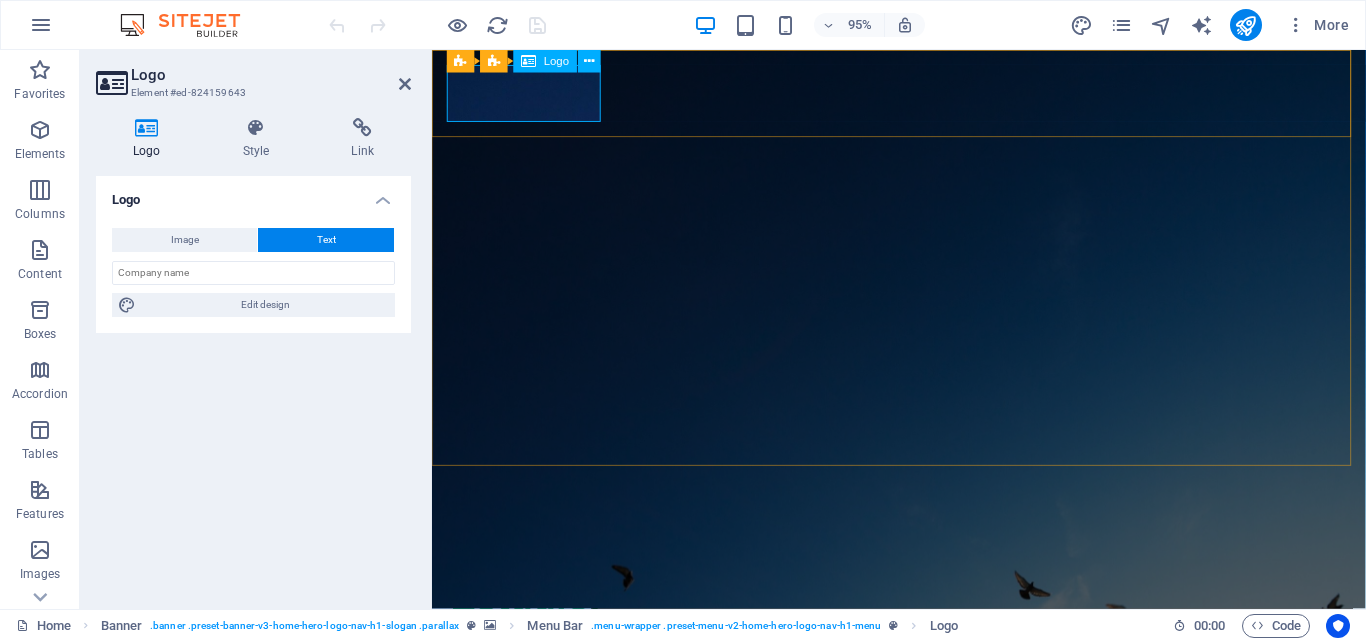 click on "Estudior" at bounding box center [924, 625] 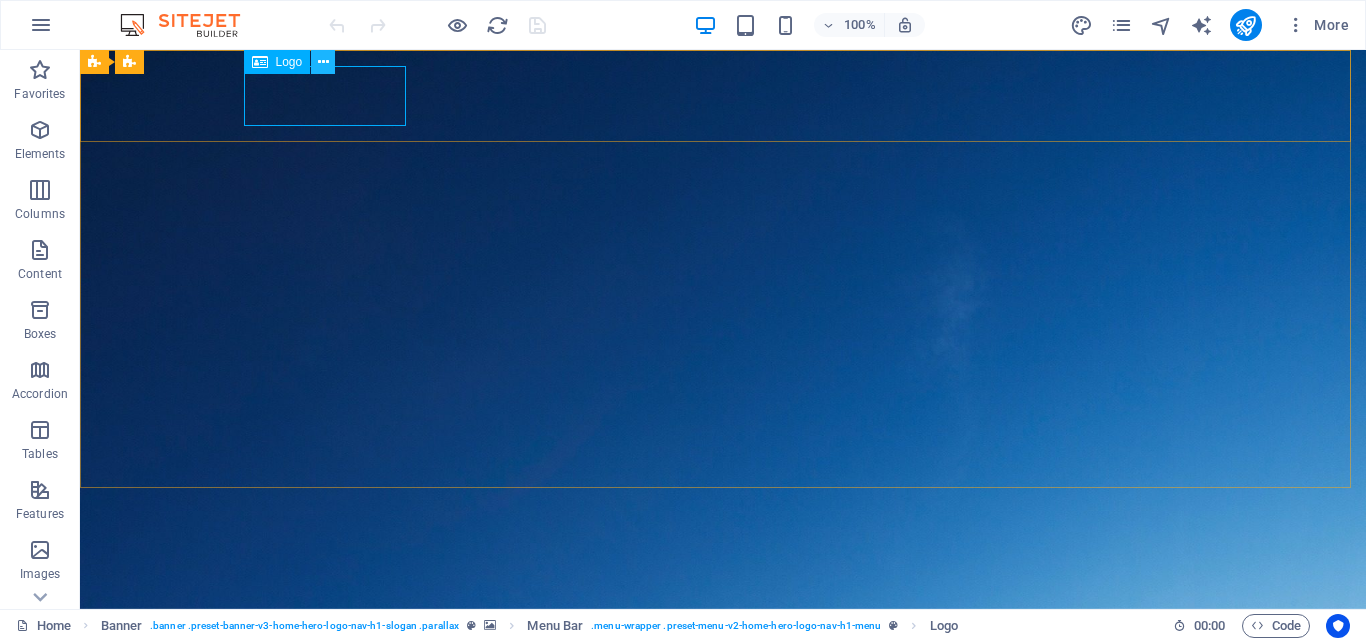 click at bounding box center (323, 62) 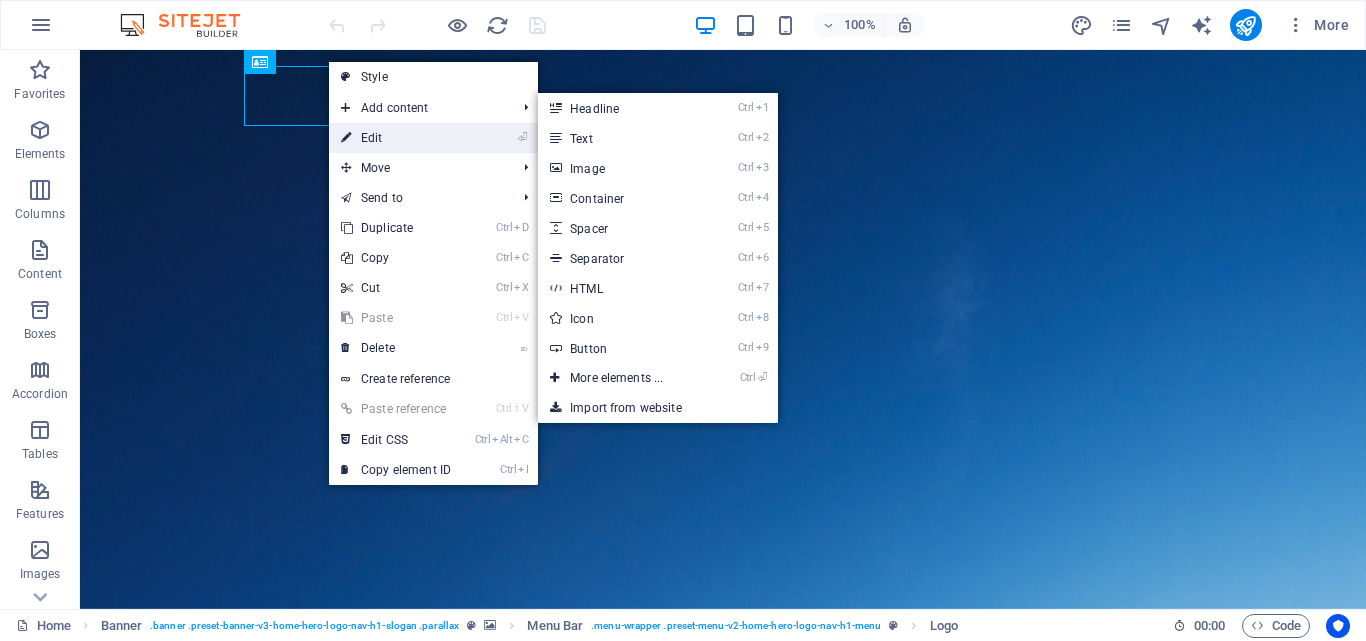 click on "⏎  Edit" at bounding box center (396, 138) 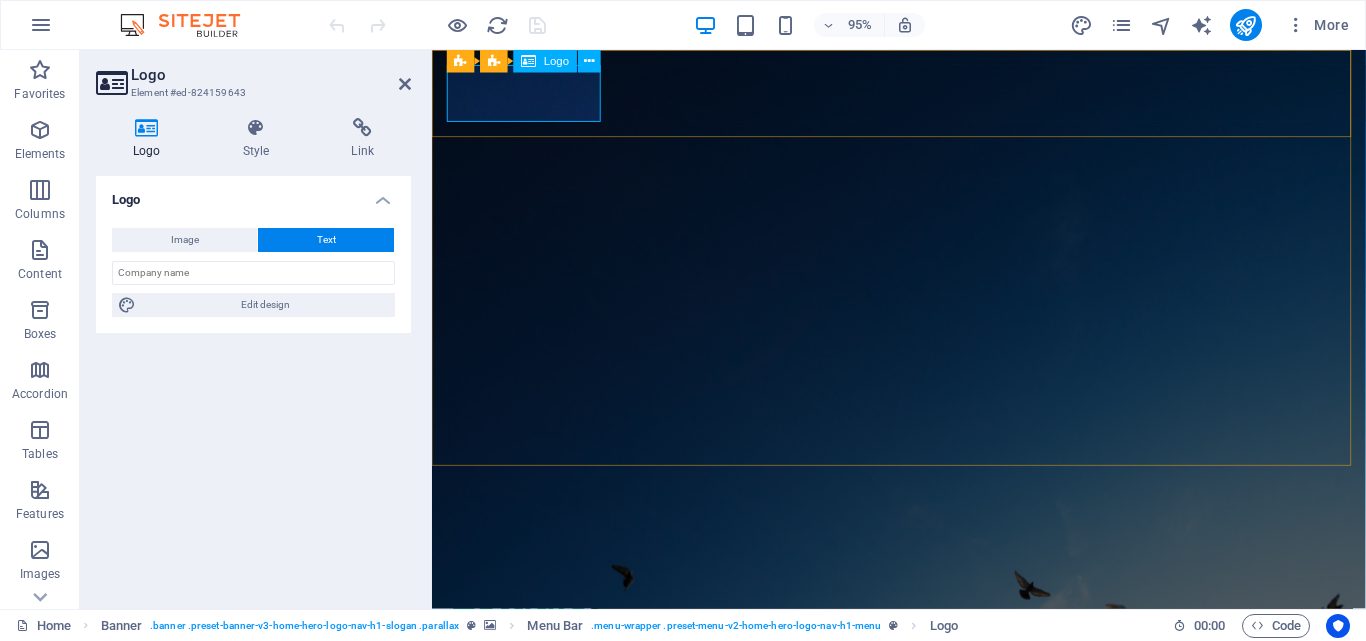 click on "Estudior" at bounding box center (924, 625) 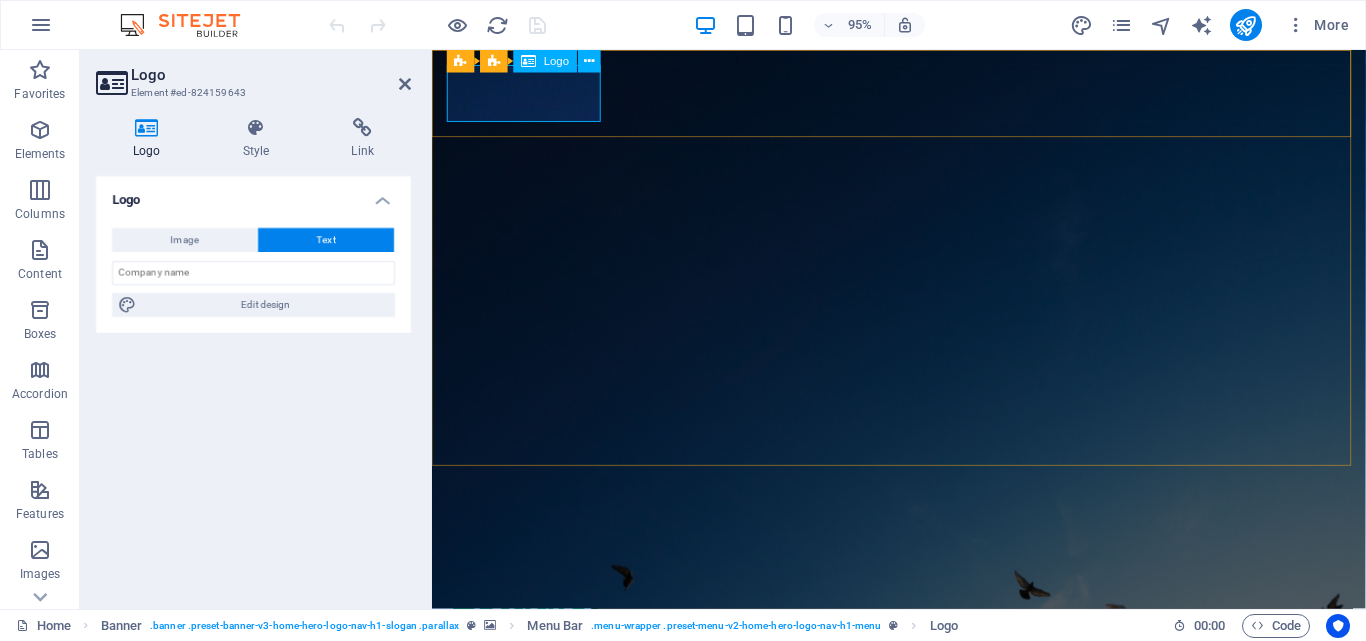 click on "Estudior" at bounding box center (924, 625) 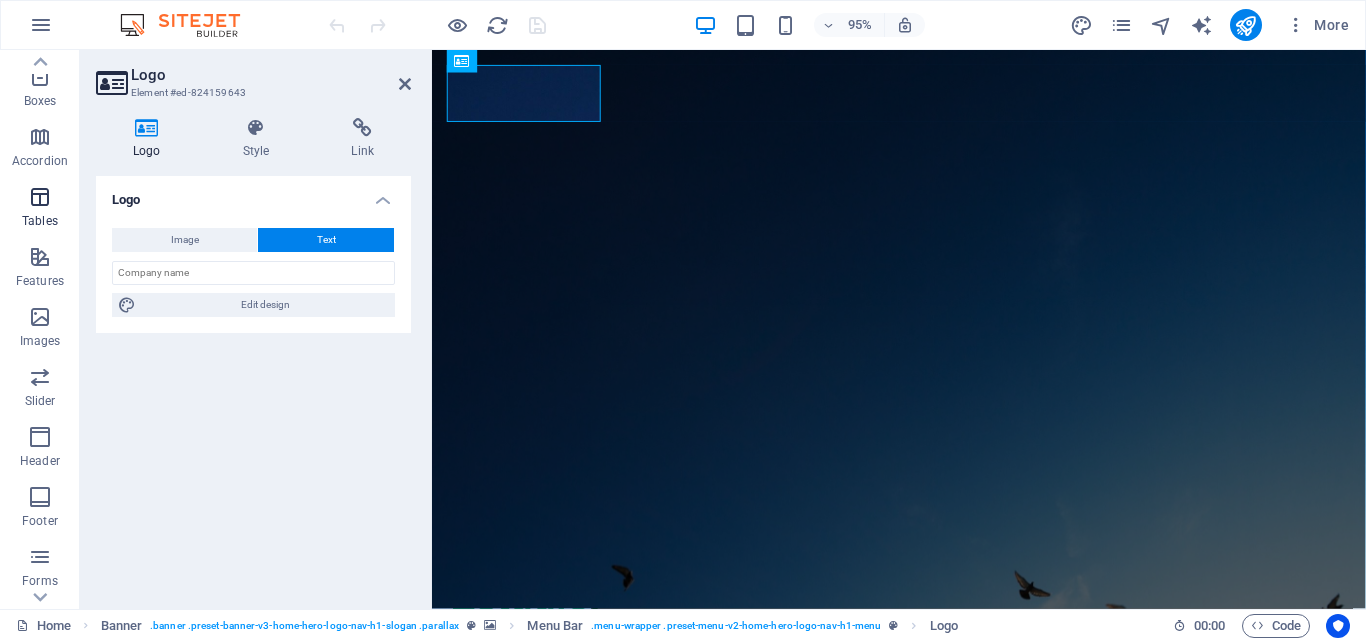 scroll, scrollTop: 0, scrollLeft: 0, axis: both 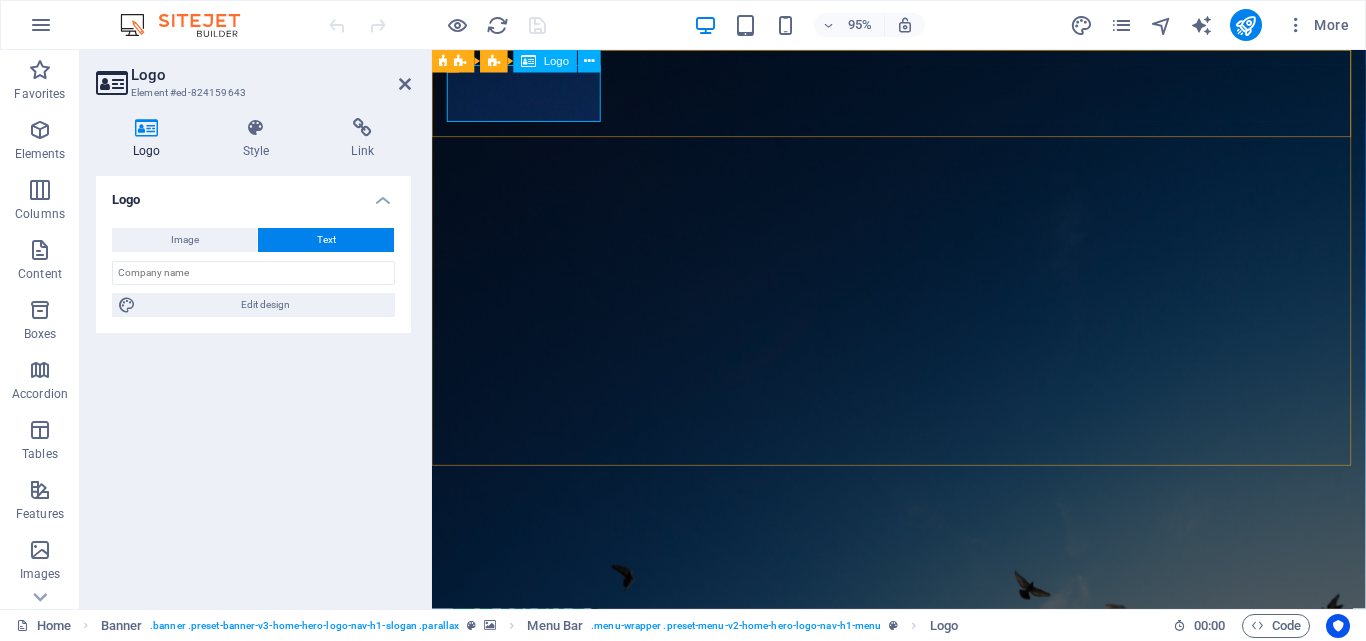 click on "Estudior" at bounding box center (924, 625) 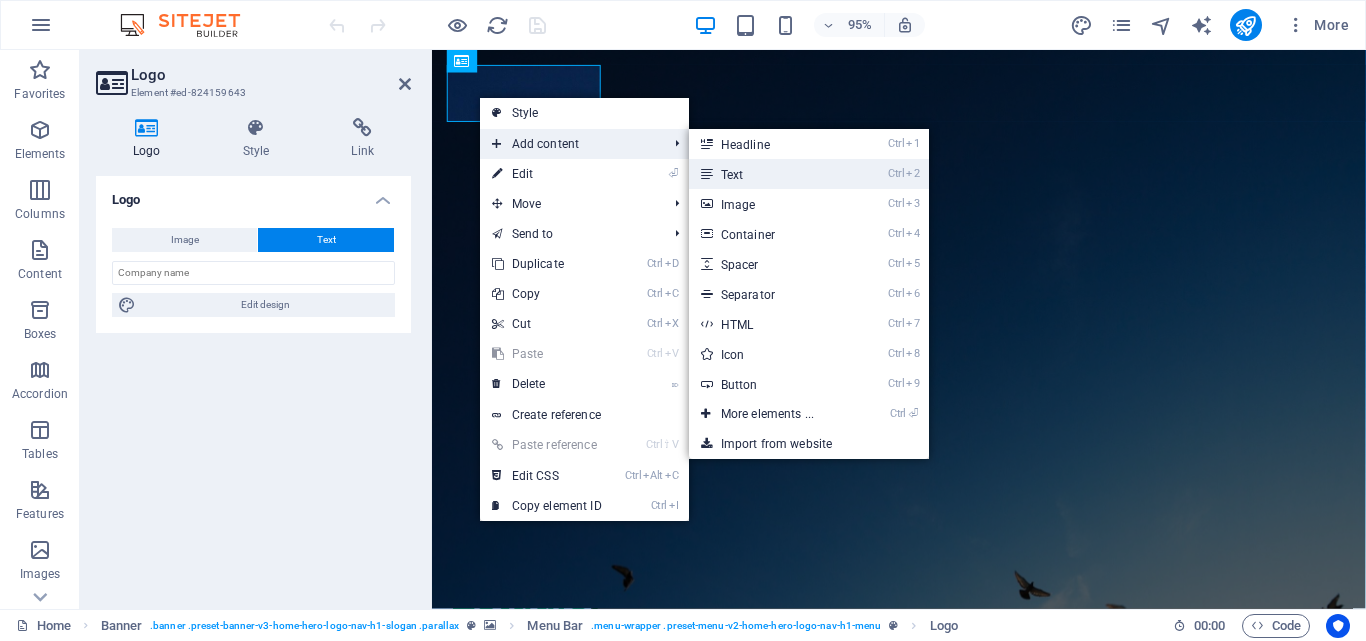 click on "Ctrl 2  Text" at bounding box center (771, 174) 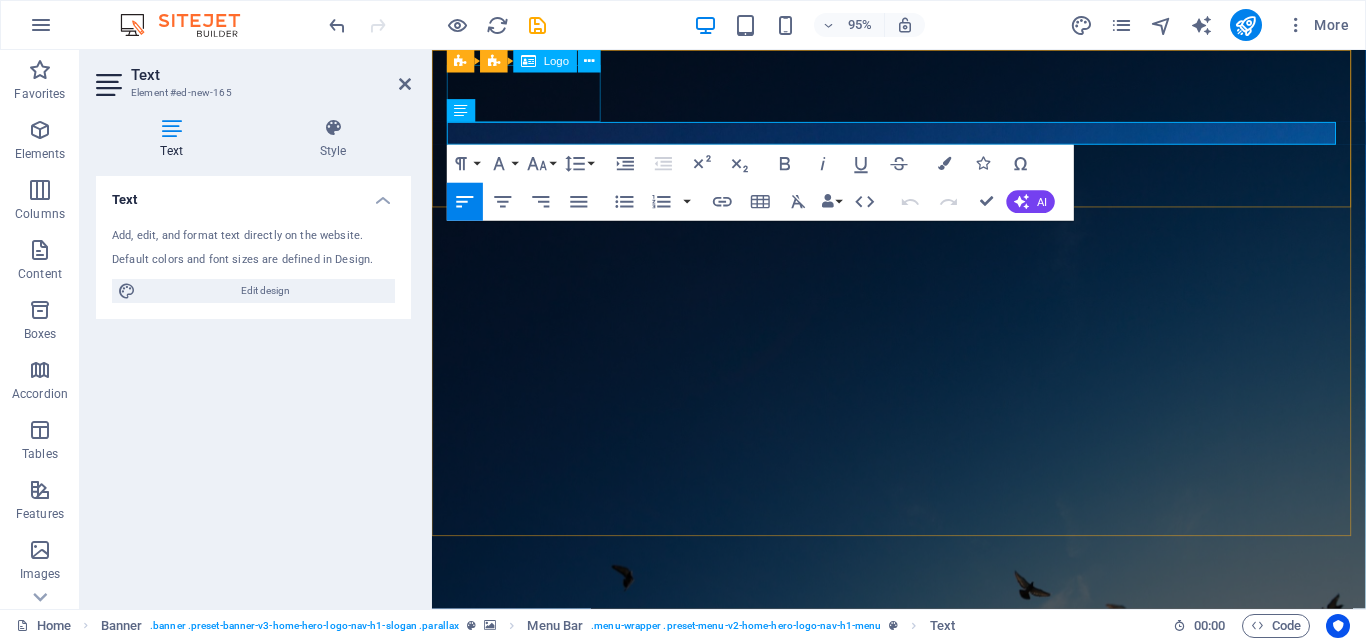 click on "Estudior" at bounding box center [924, 659] 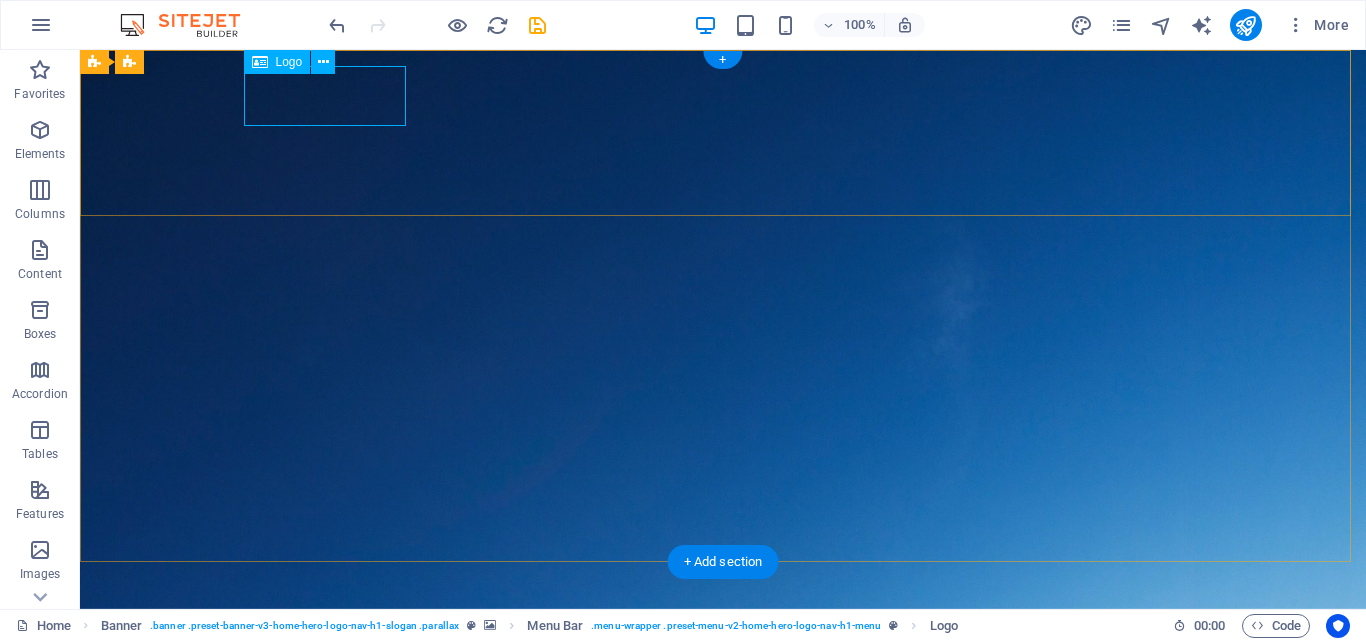 click on "Estudior" at bounding box center [723, 659] 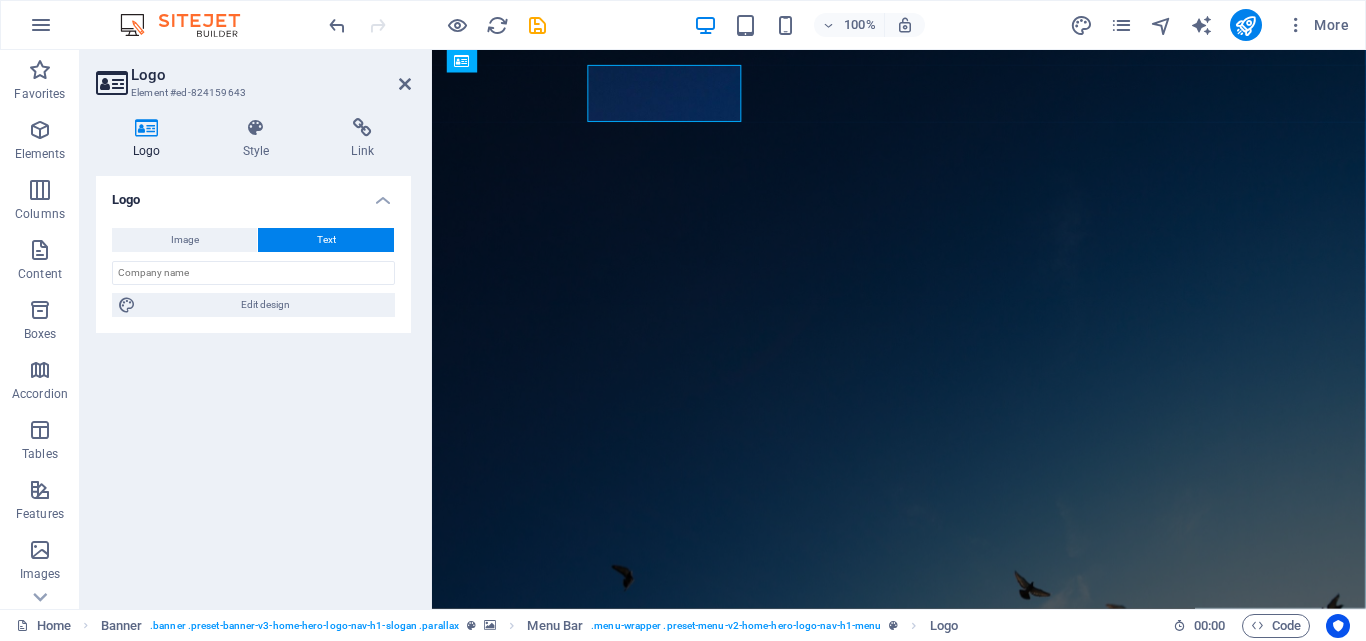 click on "Logo Element #ed-824159643" at bounding box center [253, 76] 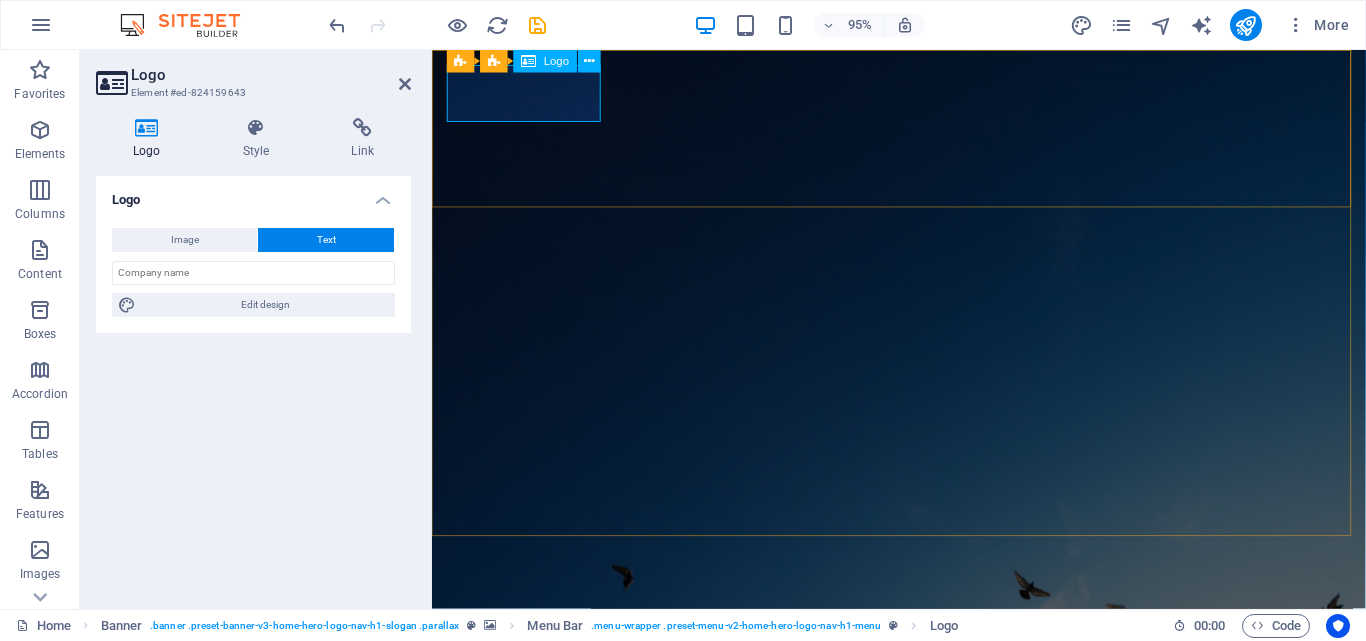 click on "Estudior" at bounding box center (924, 659) 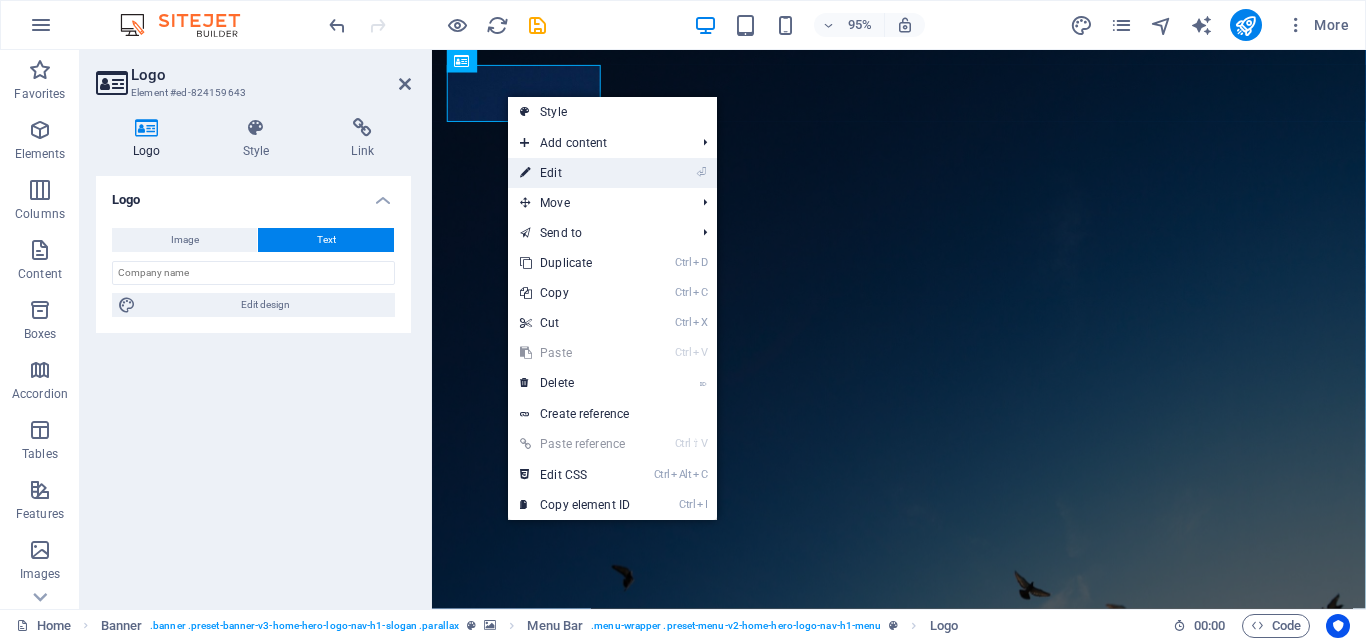 click on "⏎  Edit" at bounding box center [575, 173] 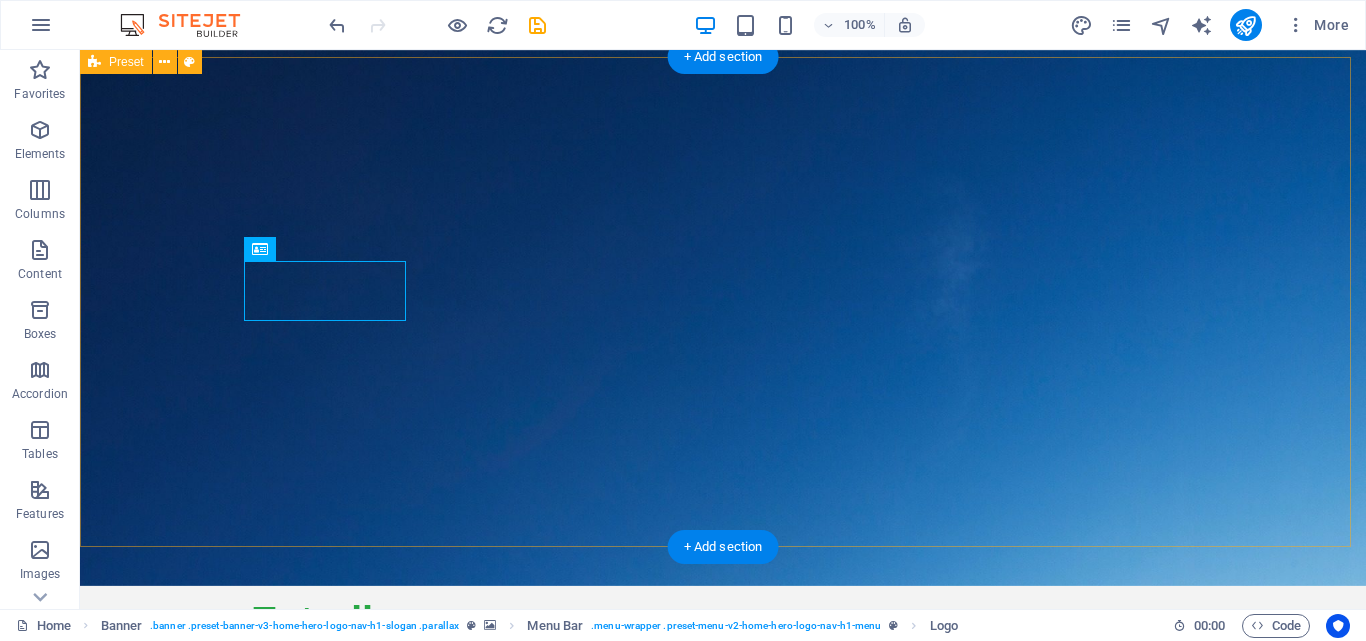 scroll, scrollTop: 0, scrollLeft: 0, axis: both 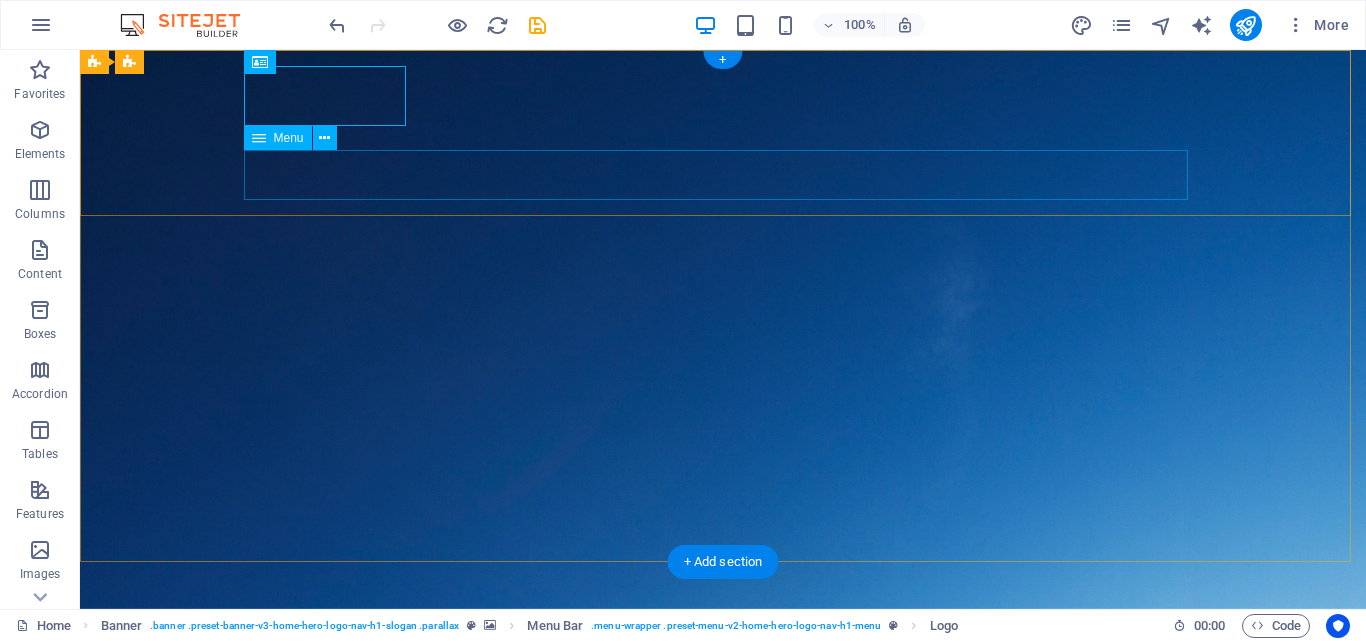 click on "Inicio Acerca Servicios Equipo Contacto" at bounding box center (723, 723) 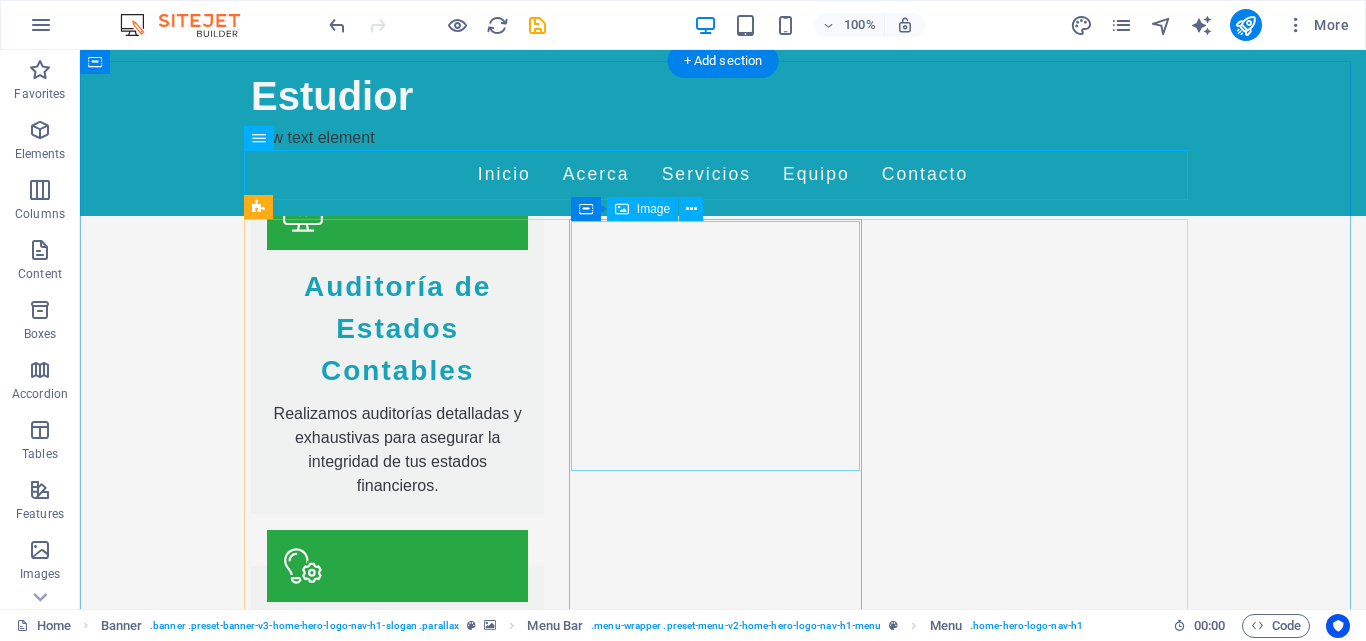 scroll, scrollTop: 1867, scrollLeft: 0, axis: vertical 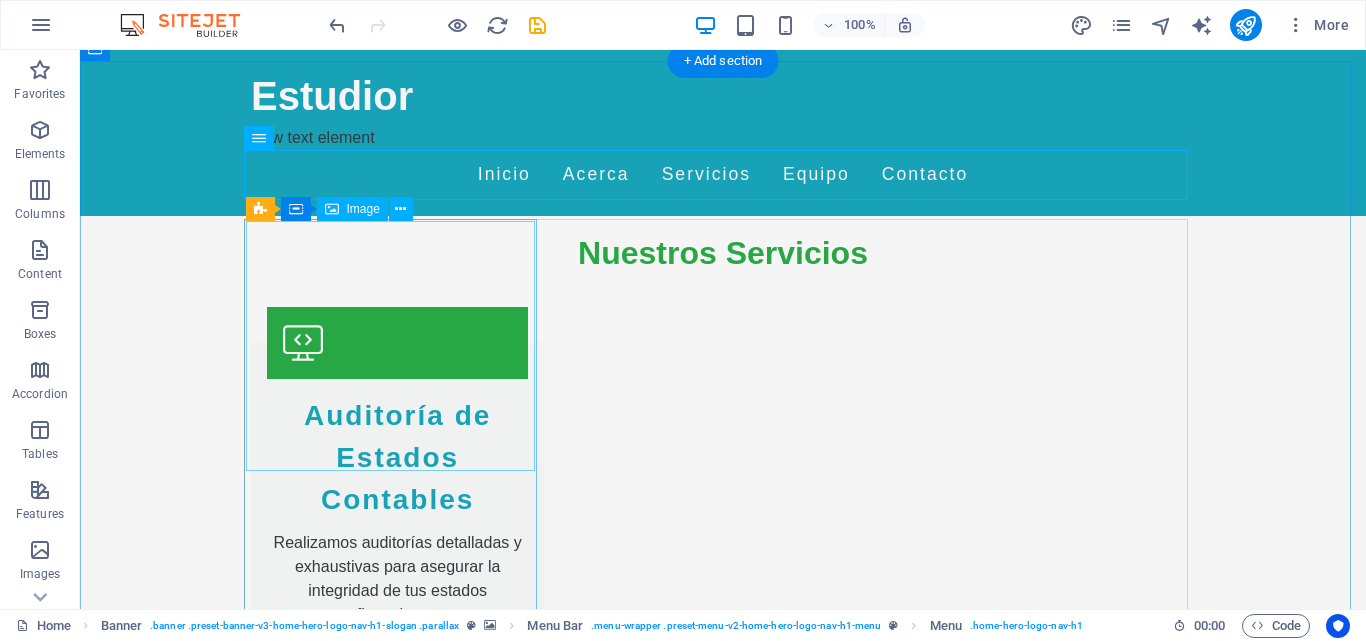 click at bounding box center (397, 2360) 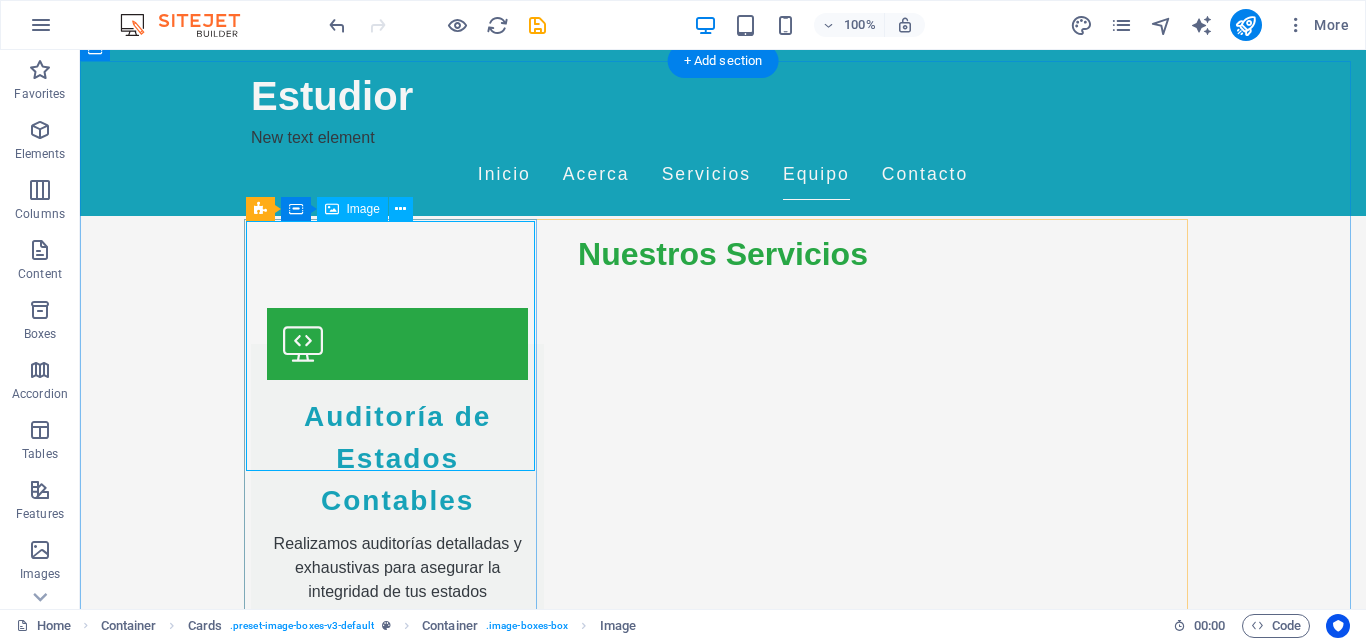 scroll, scrollTop: 1867, scrollLeft: 0, axis: vertical 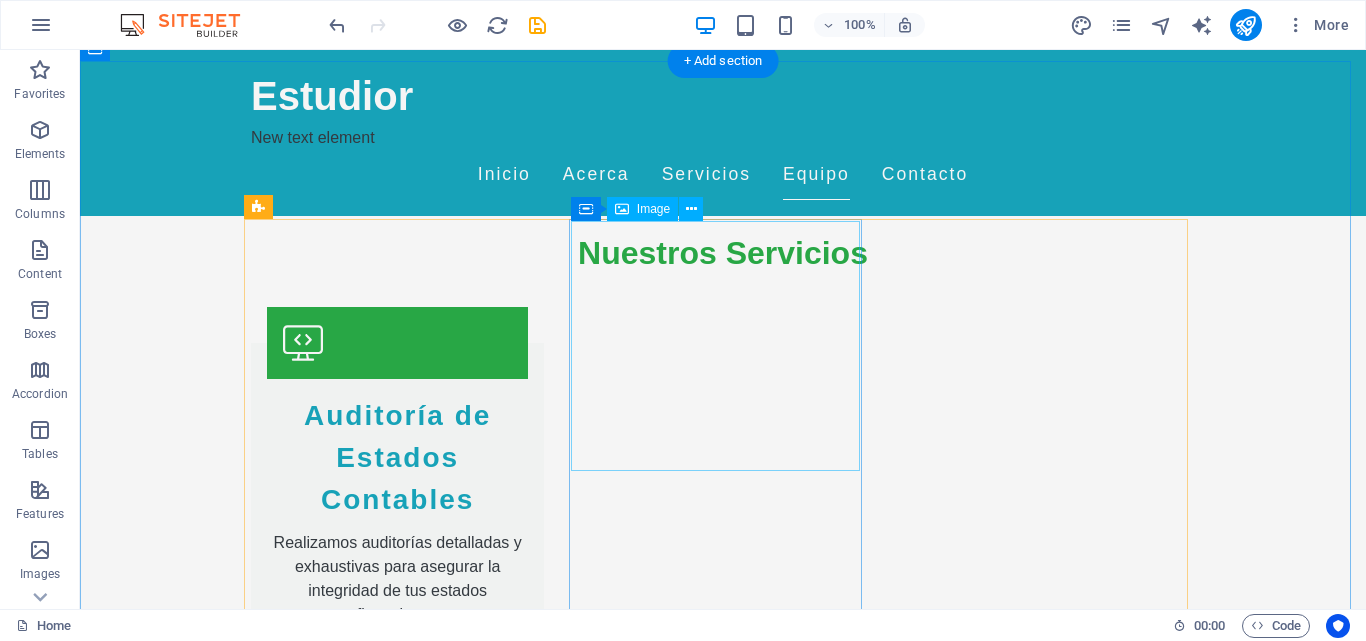 click at bounding box center [397, 2486] 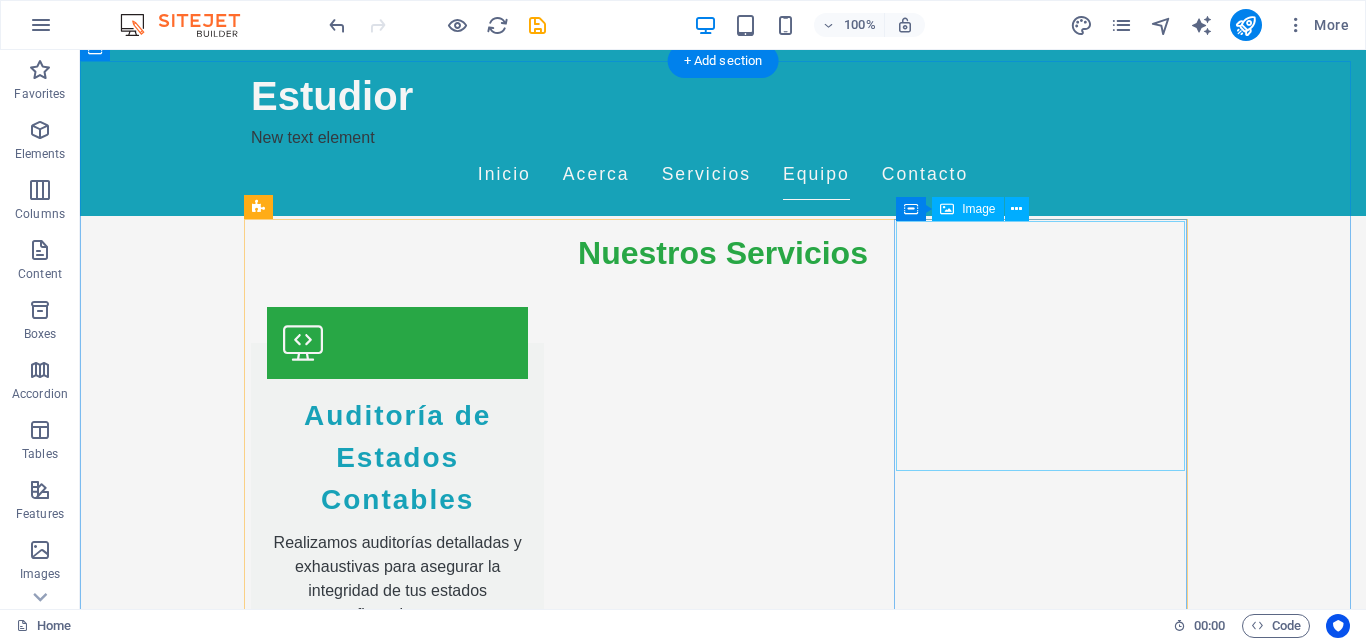 click at bounding box center (397, 2612) 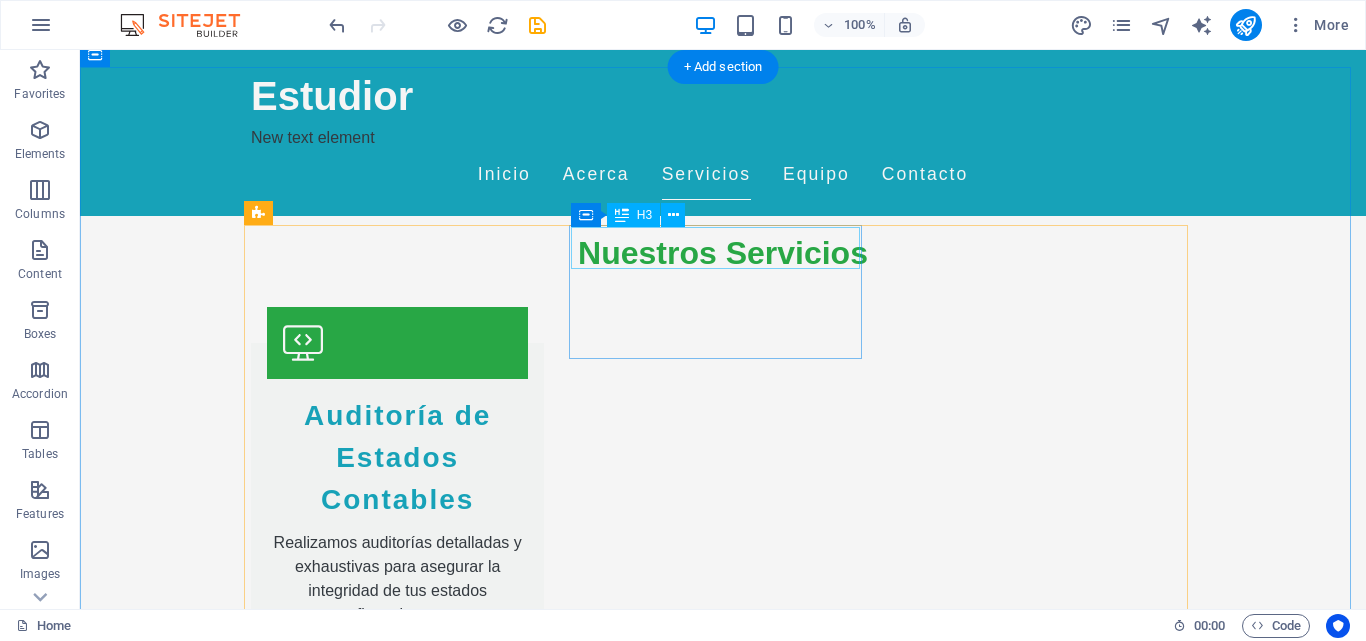 scroll, scrollTop: 1633, scrollLeft: 0, axis: vertical 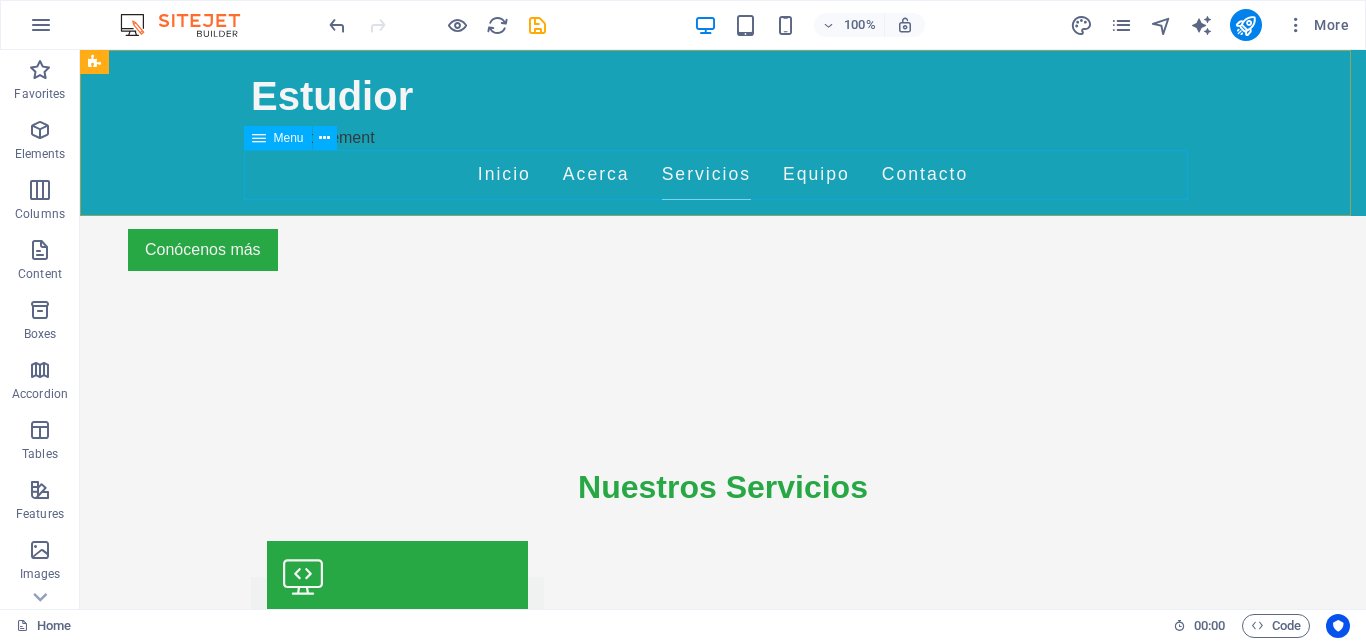click on "Inicio Acerca Servicios Equipo Contacto" at bounding box center (723, 175) 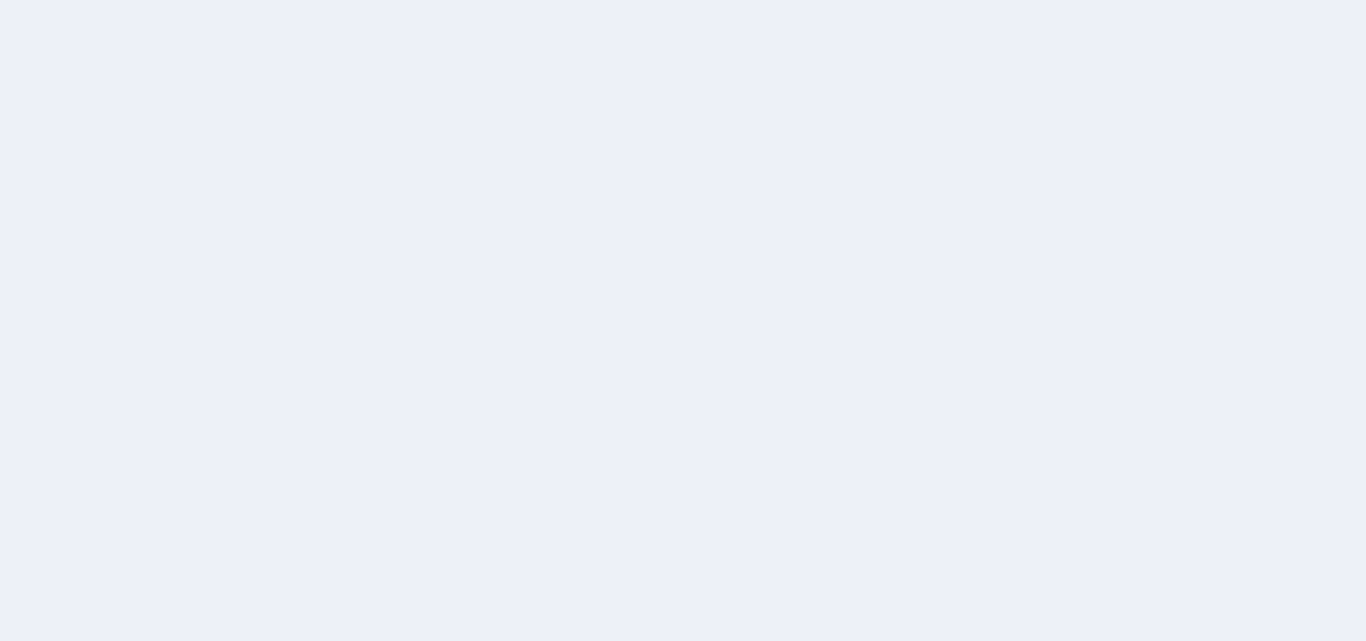 scroll, scrollTop: 0, scrollLeft: 0, axis: both 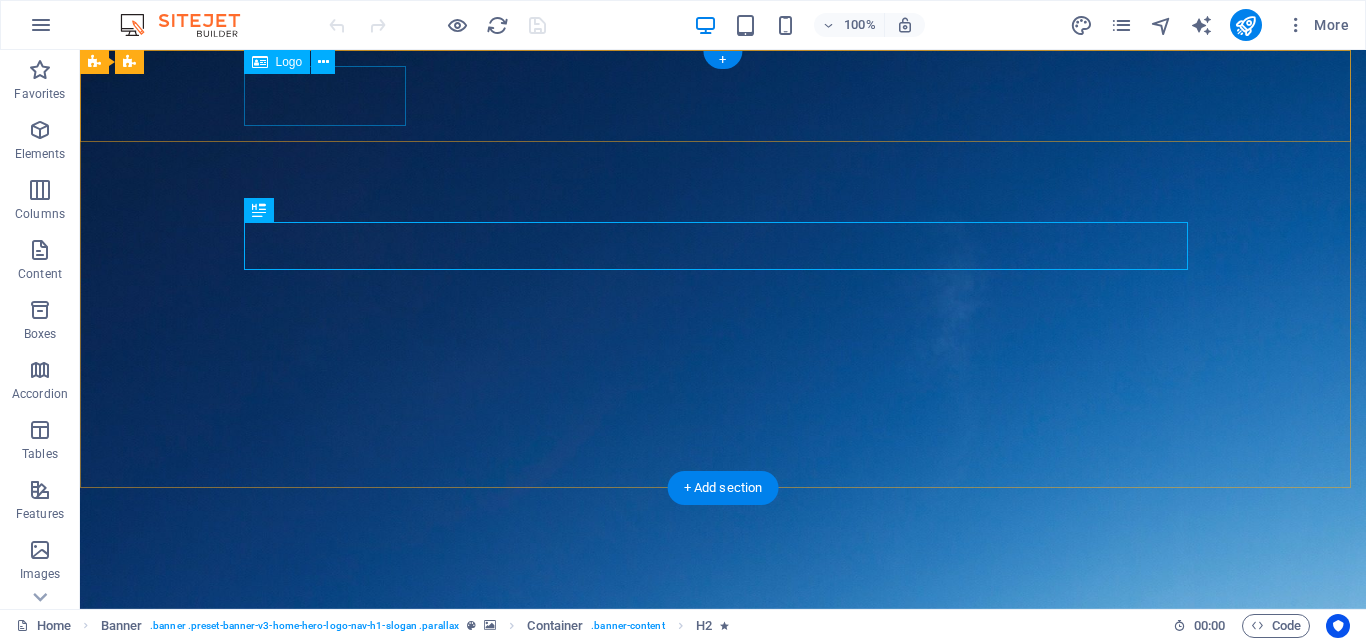 click on "Estudior" at bounding box center (723, 625) 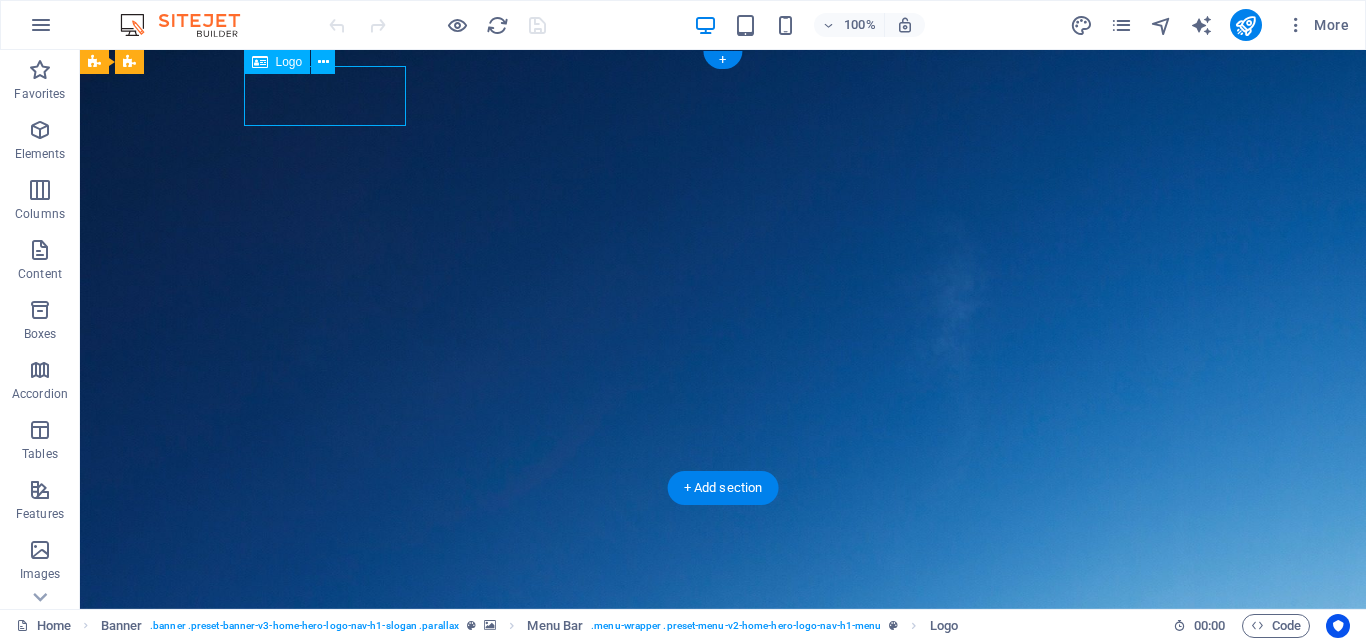 click on "Estudior" at bounding box center [723, 625] 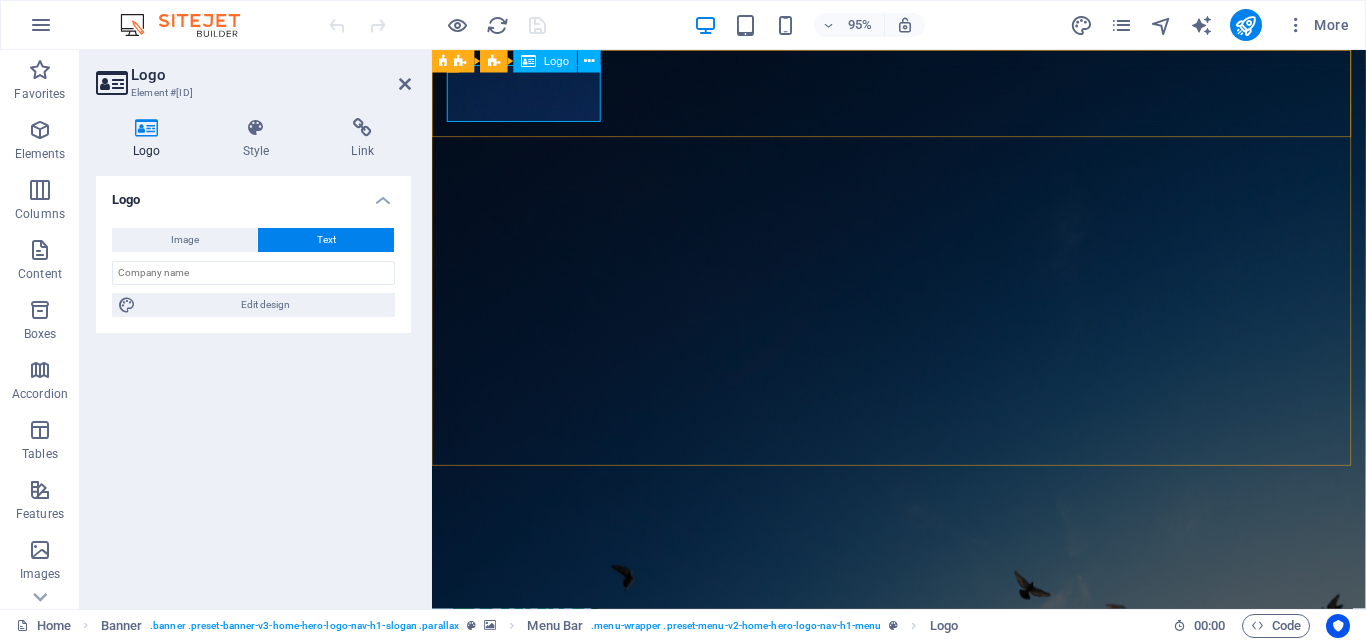 click on "Estudior" at bounding box center [924, 625] 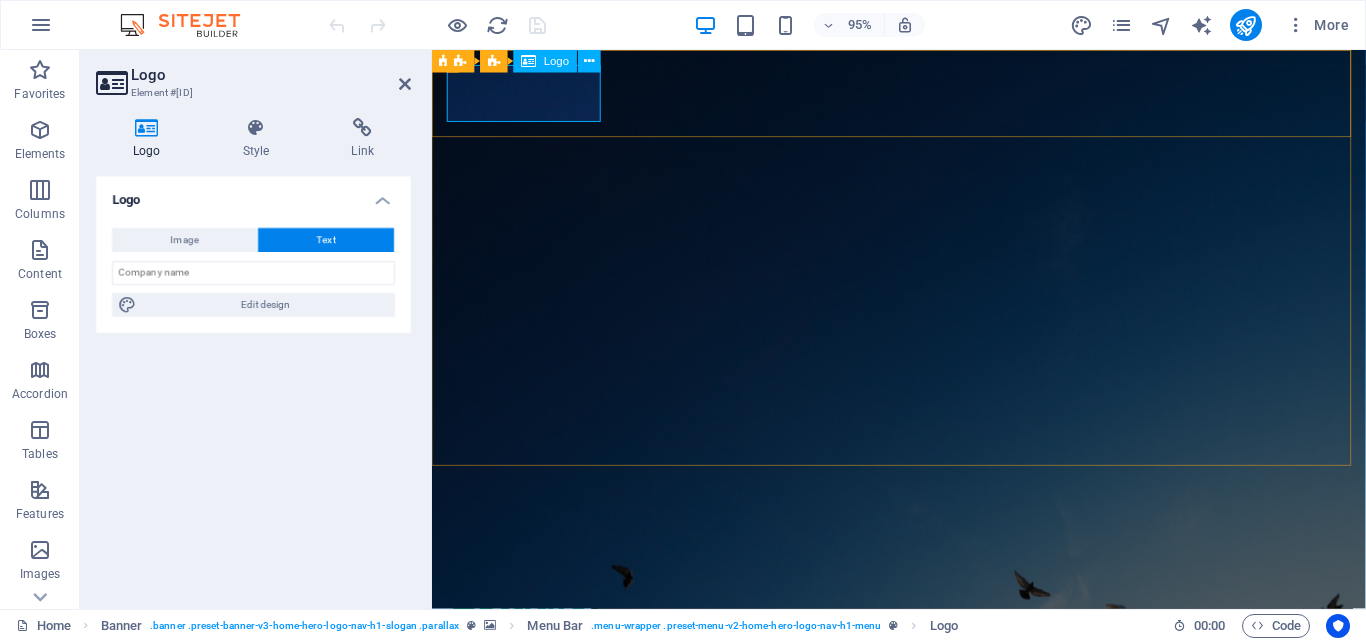 click on "Estudior" at bounding box center (924, 625) 